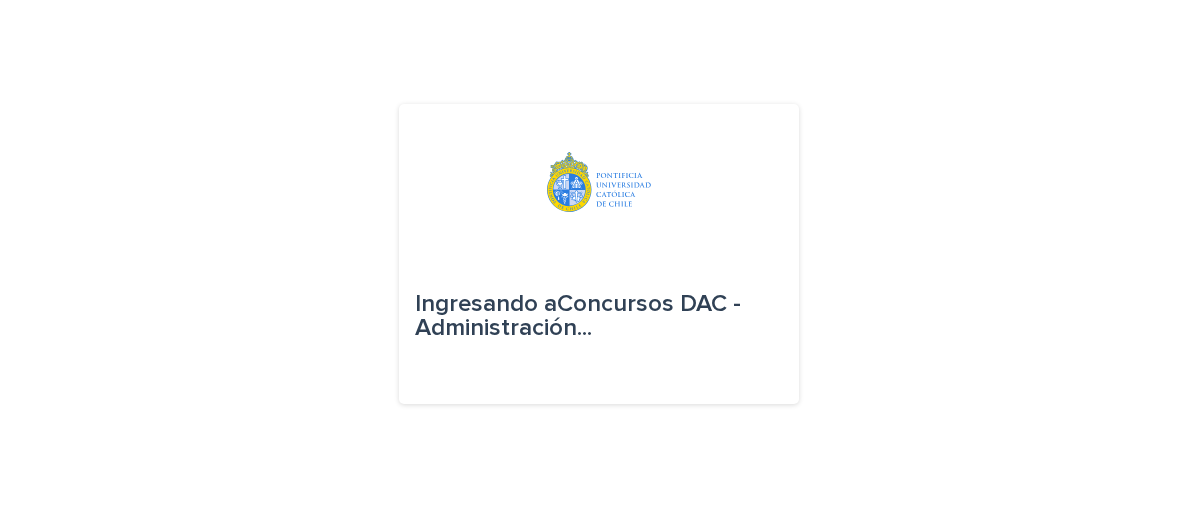 scroll, scrollTop: 0, scrollLeft: 0, axis: both 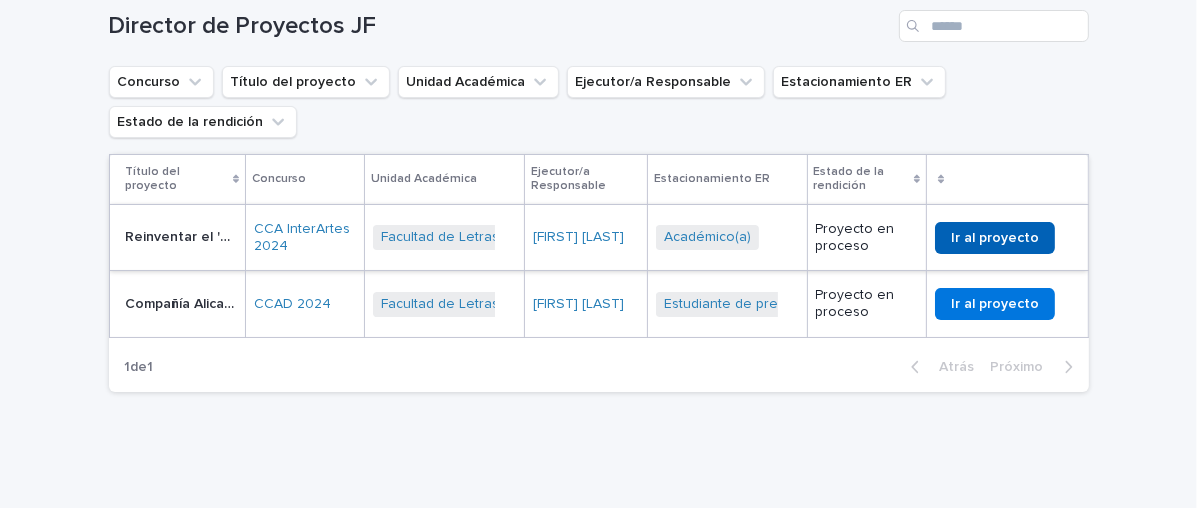 click on "Ir al proyecto" at bounding box center [995, 238] 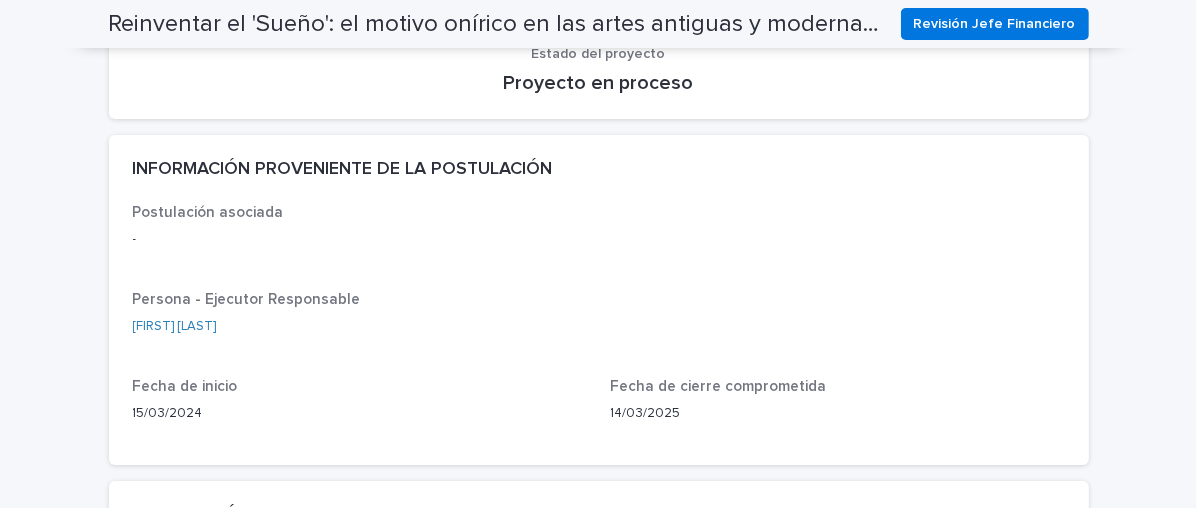 scroll, scrollTop: 70, scrollLeft: 0, axis: vertical 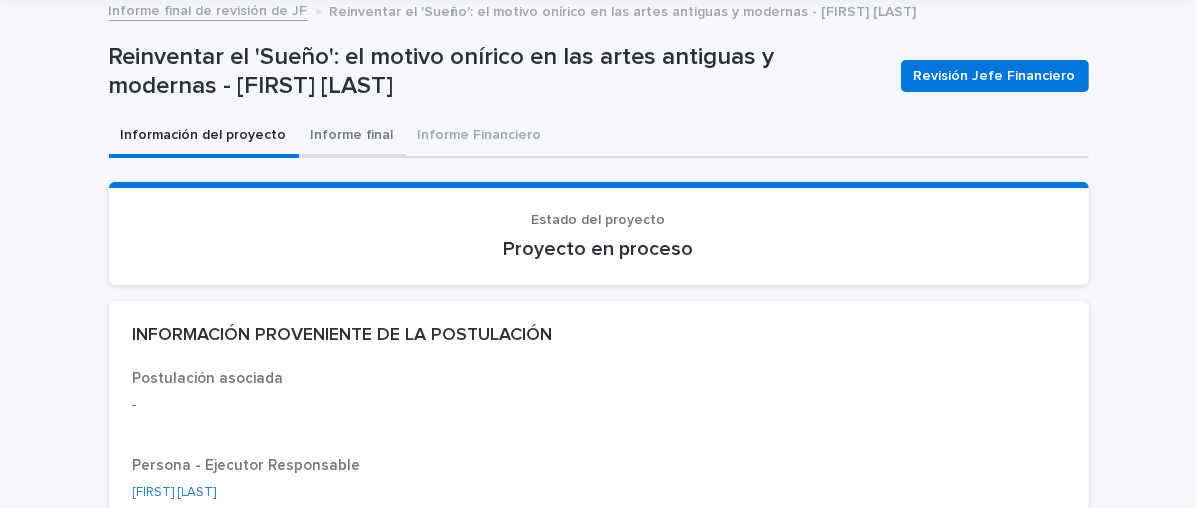 click on "Informe final" at bounding box center [352, 135] 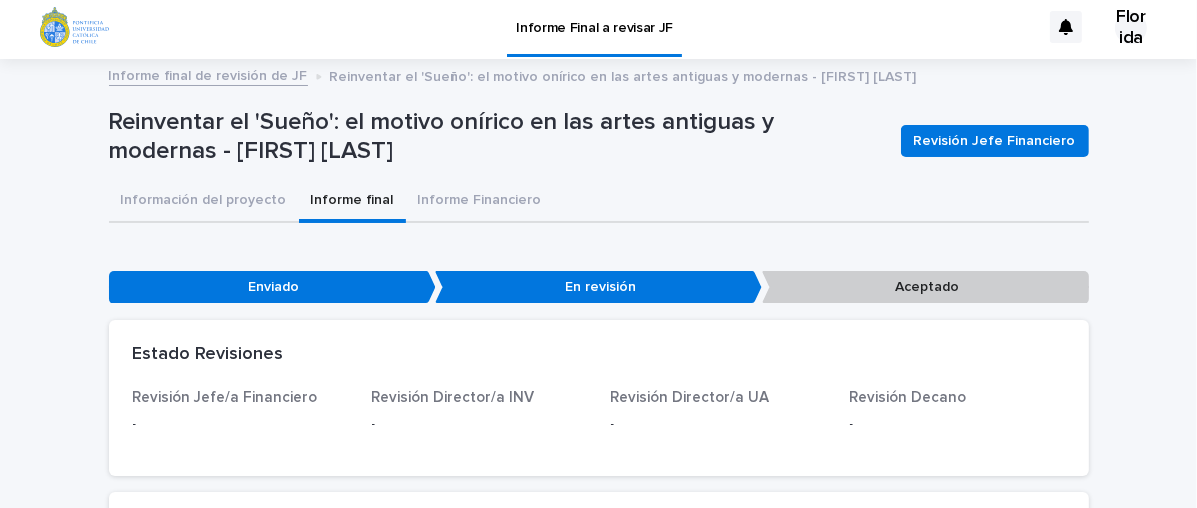 scroll, scrollTop: 0, scrollLeft: 0, axis: both 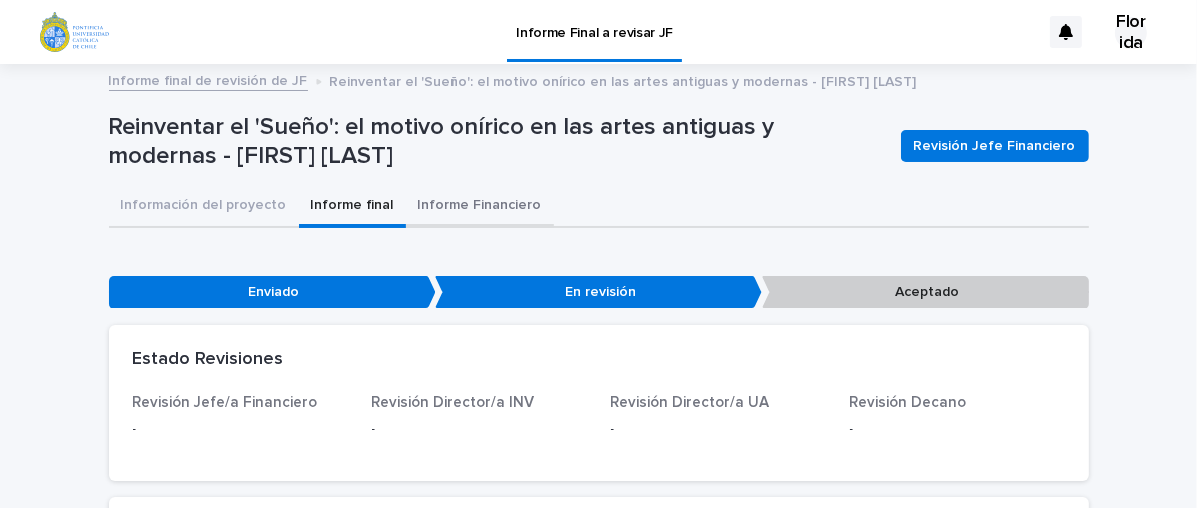 click on "Informe Financiero" at bounding box center [480, 205] 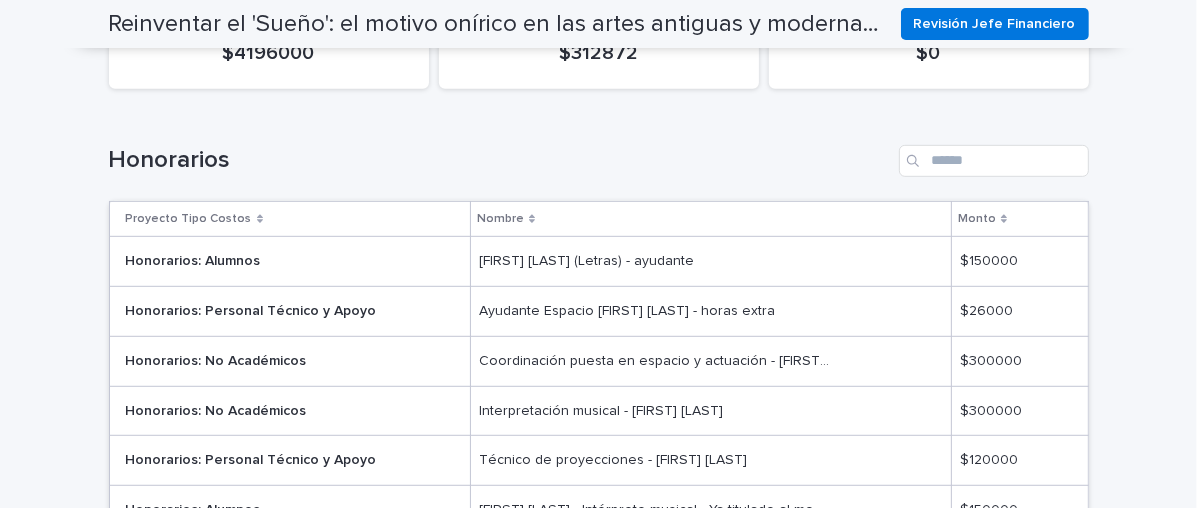 scroll, scrollTop: 729, scrollLeft: 0, axis: vertical 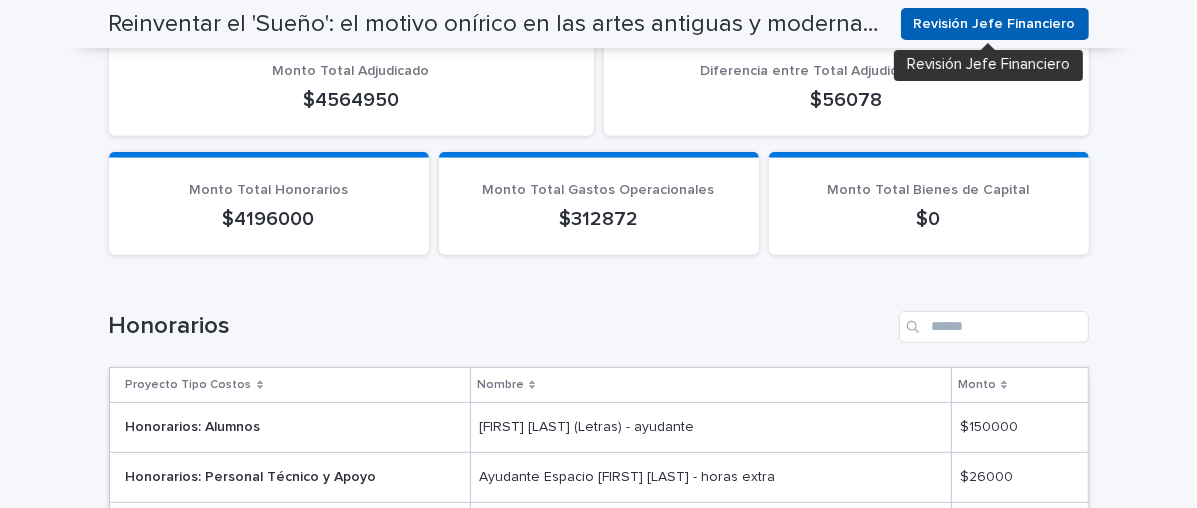 click on "Revisión Jefe Financiero" at bounding box center [995, 24] 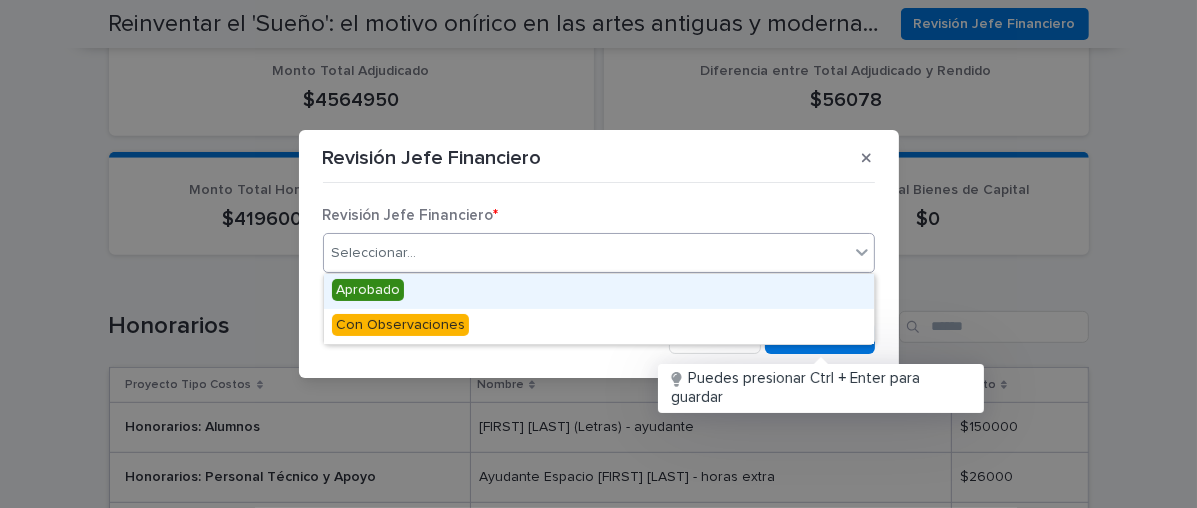click 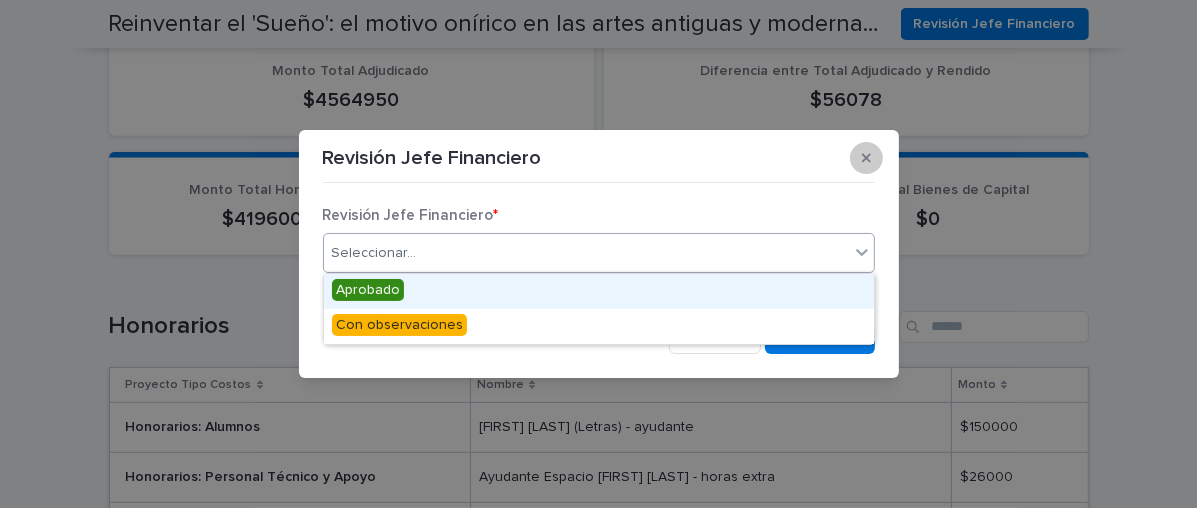click 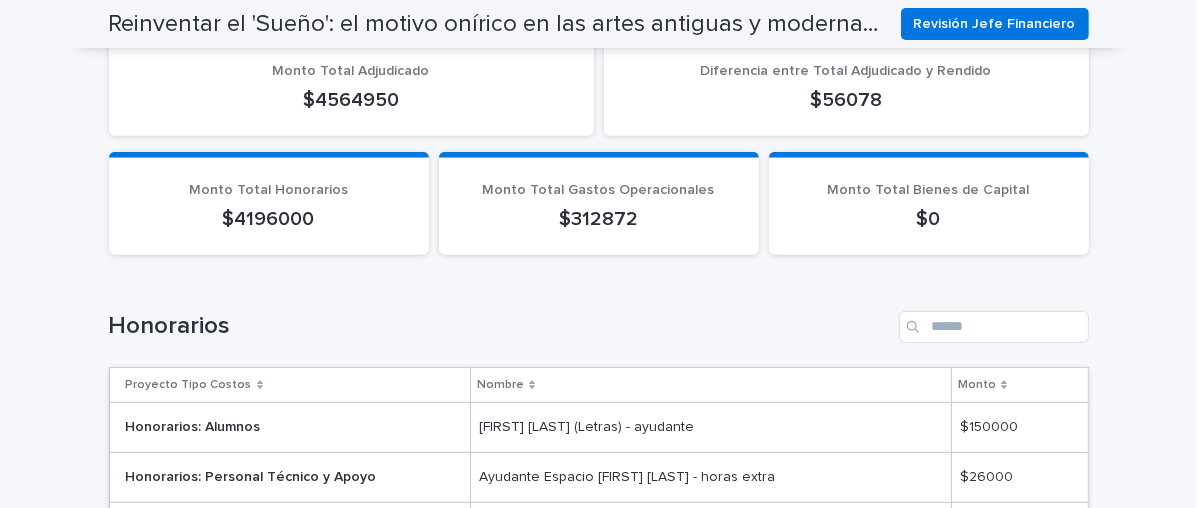 click on "Cargando... Ahorro… Cargando... Ahorro… Reinventar el 'Sueño': el motivo onírico en las artes antiguas y modernas - [FIRST] [LAST] Revisión Jefe Financiero Reinventar el 'Sueño': el motivo onírico en las artes antiguas y modernas - [FIRST] [LAST] Revisión Jefe Financiero Lo sentimos, se produjo un error al guardar tu registro. Inténtalo de nuevo. Por favor, rellene los campos obligatorios a continuación. Información del proyecto Informe final Informe Financiero No se puede mostrar el árbol en el índice  0 No se puede mostrar el árbol en el índice  1 Cargando... Ahorro… Cargando... Ahorro… Cargando... Ahorro…                                         •••                                                                     Enviado En revisión Aceptado Cargando... Ahorro… Cargando... Ahorro… Cargando... Ahorro… Estado Revisiones Revisión Jefe/a Financiero - Revisión Director/a INV - Revisión Director/a UA - Revisión Decano - - Cargando... $56078" at bounding box center [598, 674] 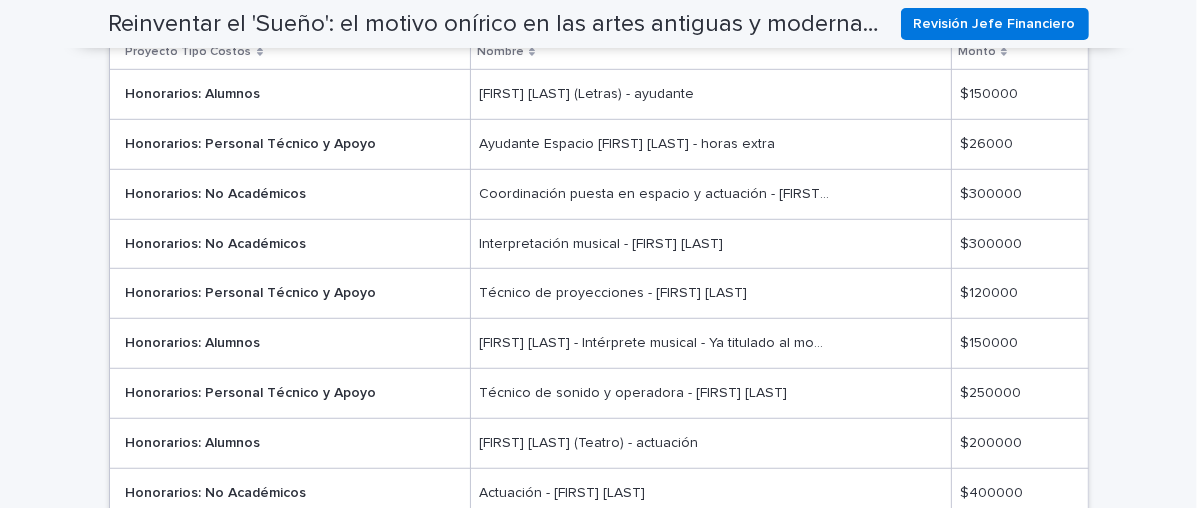 scroll, scrollTop: 1229, scrollLeft: 0, axis: vertical 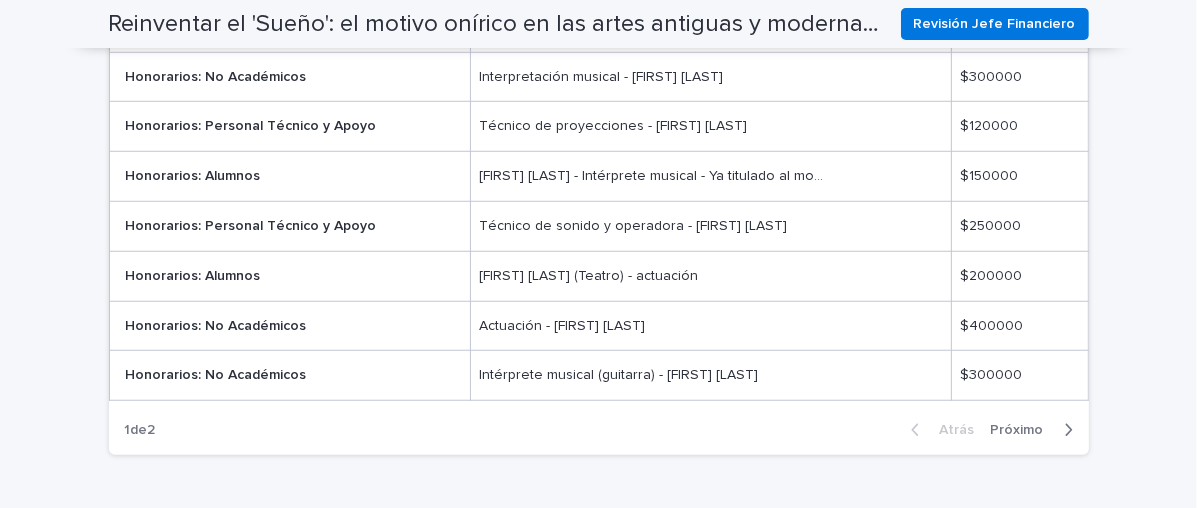 click on "Próximo" at bounding box center (1017, 430) 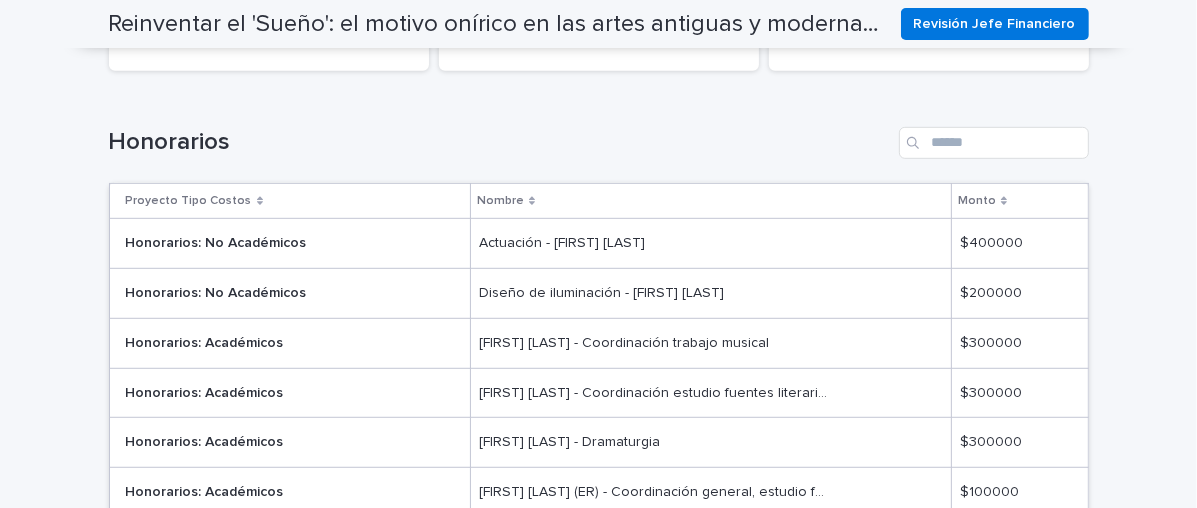 scroll, scrollTop: 1080, scrollLeft: 0, axis: vertical 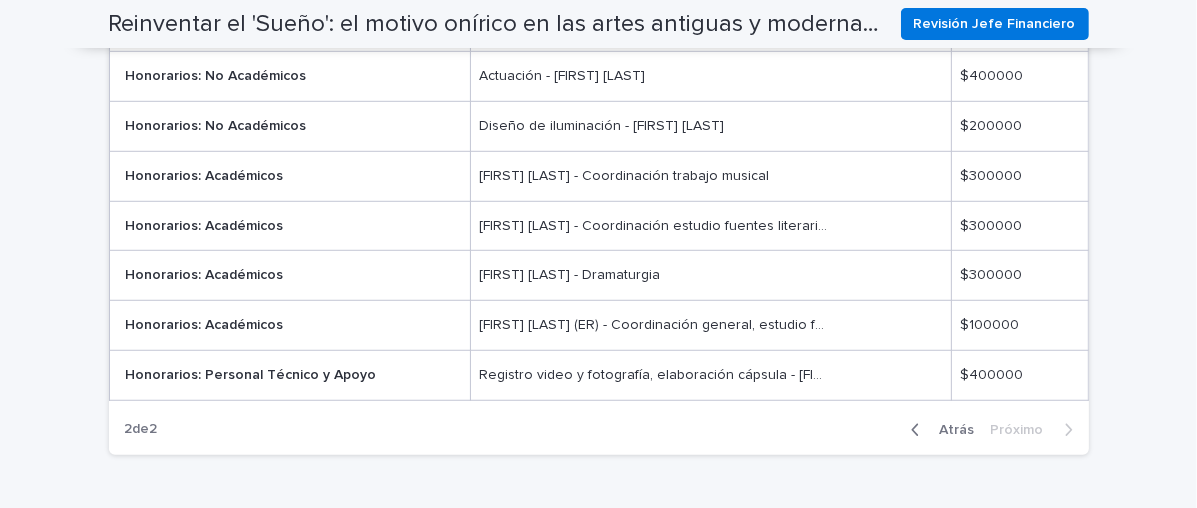 click on "Atrás" at bounding box center [957, 430] 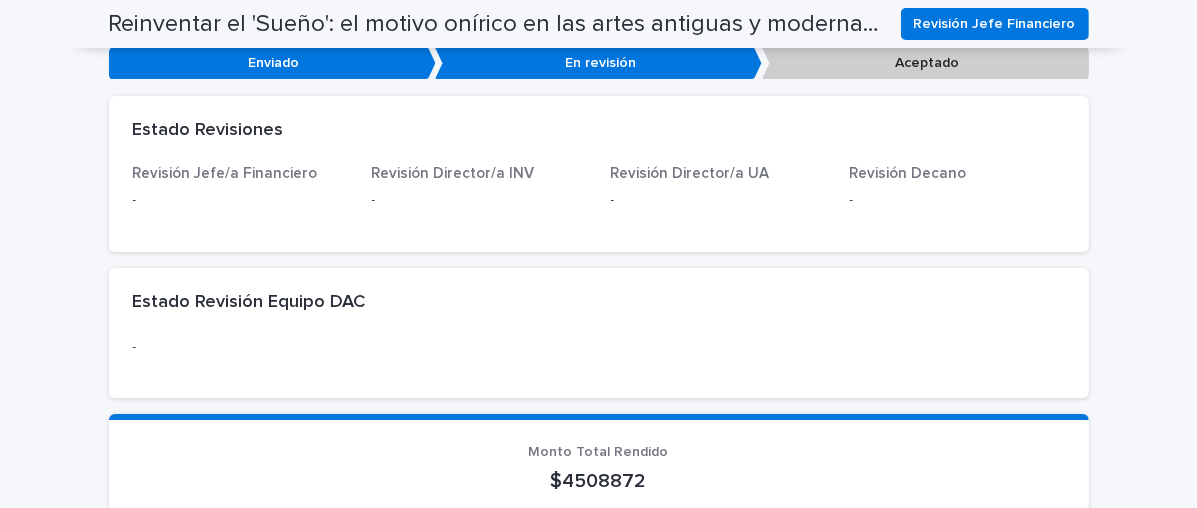 scroll, scrollTop: 62, scrollLeft: 0, axis: vertical 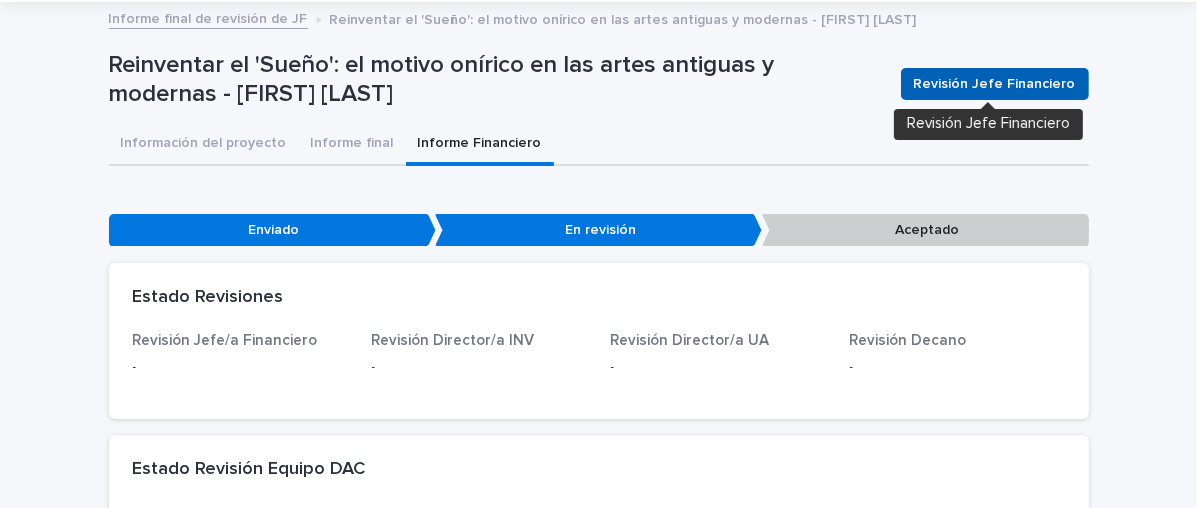 click on "Revisión Jefe Financiero" at bounding box center [995, 84] 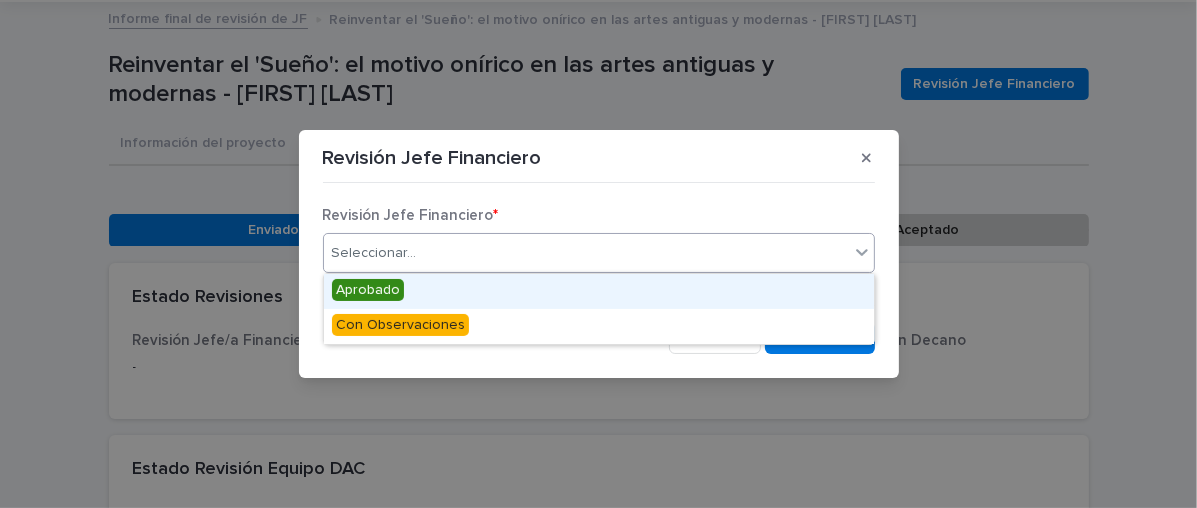 click 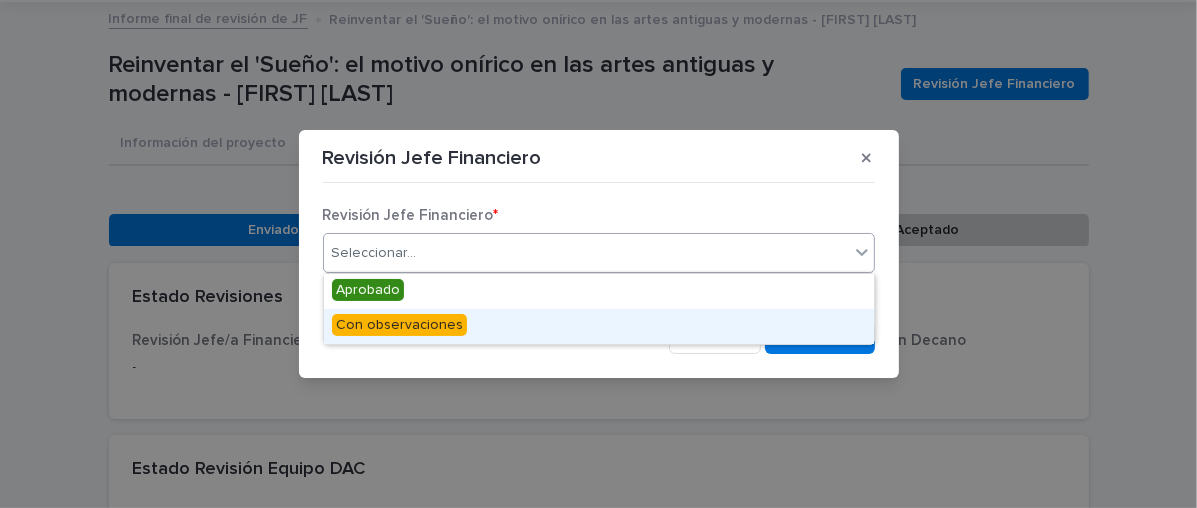 click on "Con observaciones" at bounding box center [399, 325] 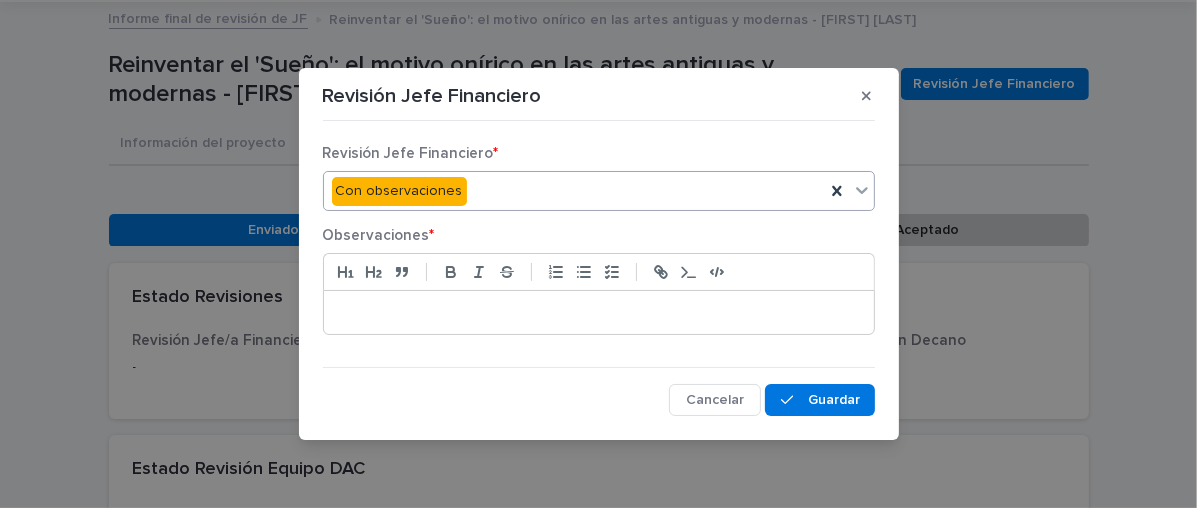 click at bounding box center (599, 312) 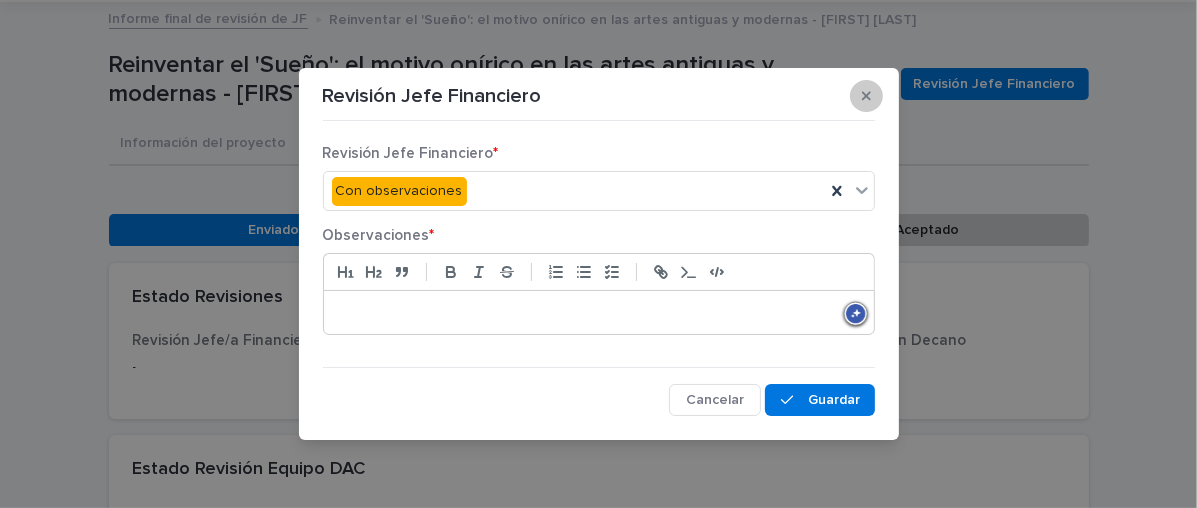 click 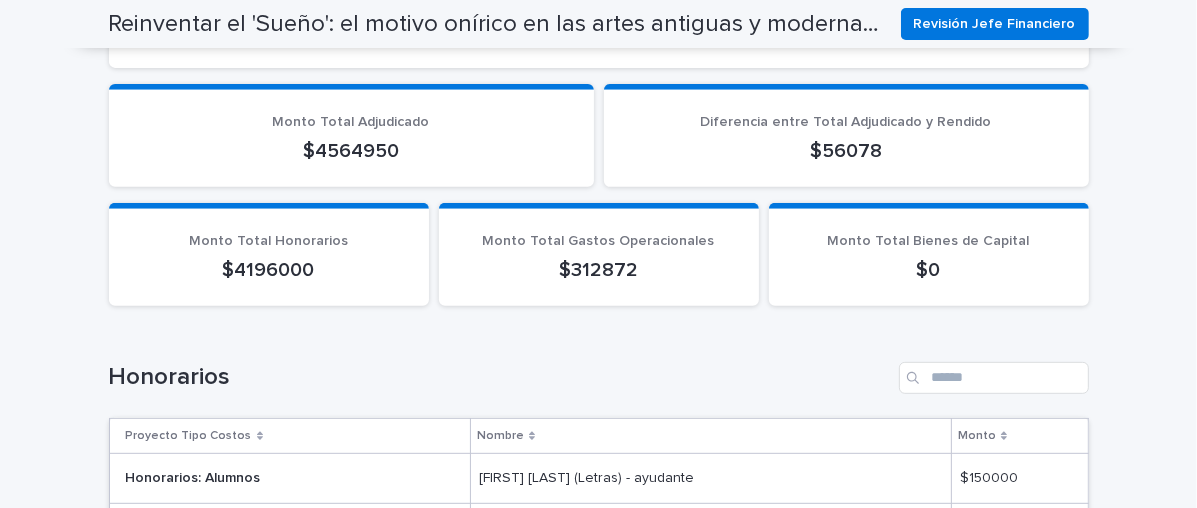 scroll, scrollTop: 833, scrollLeft: 0, axis: vertical 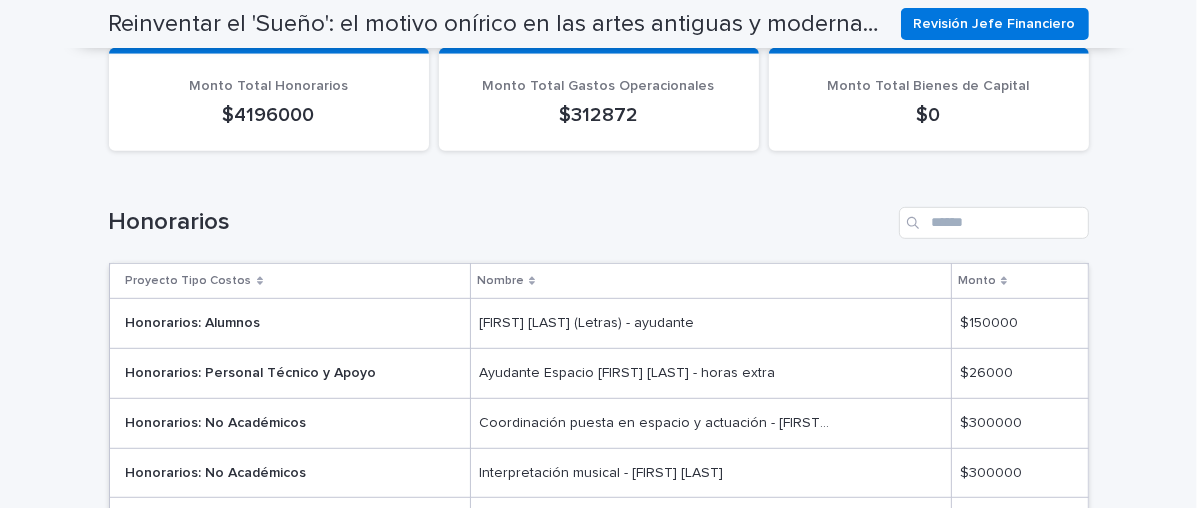 click on "Honorarios" at bounding box center [500, 222] 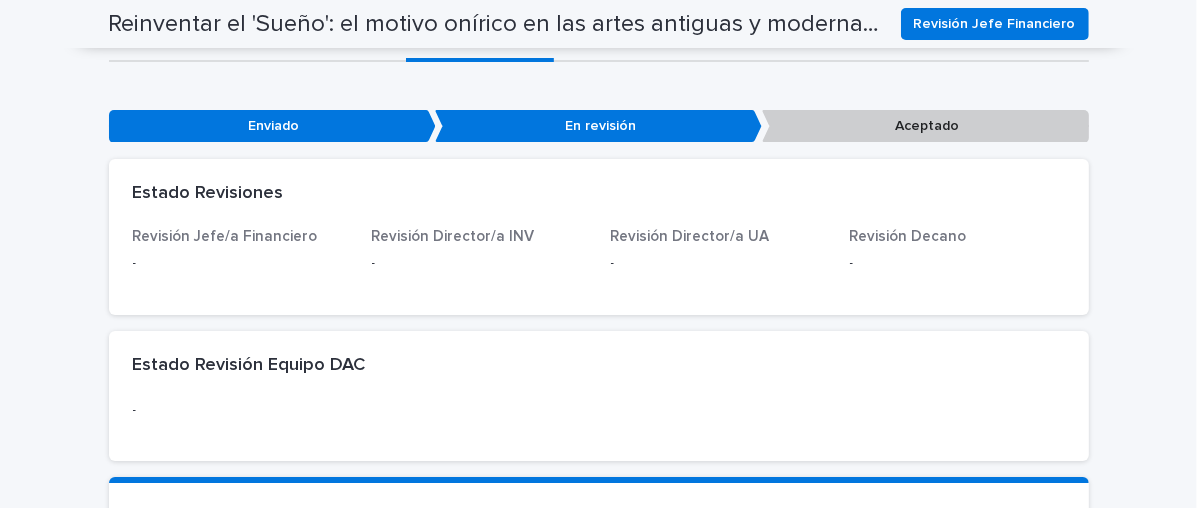 scroll, scrollTop: 0, scrollLeft: 0, axis: both 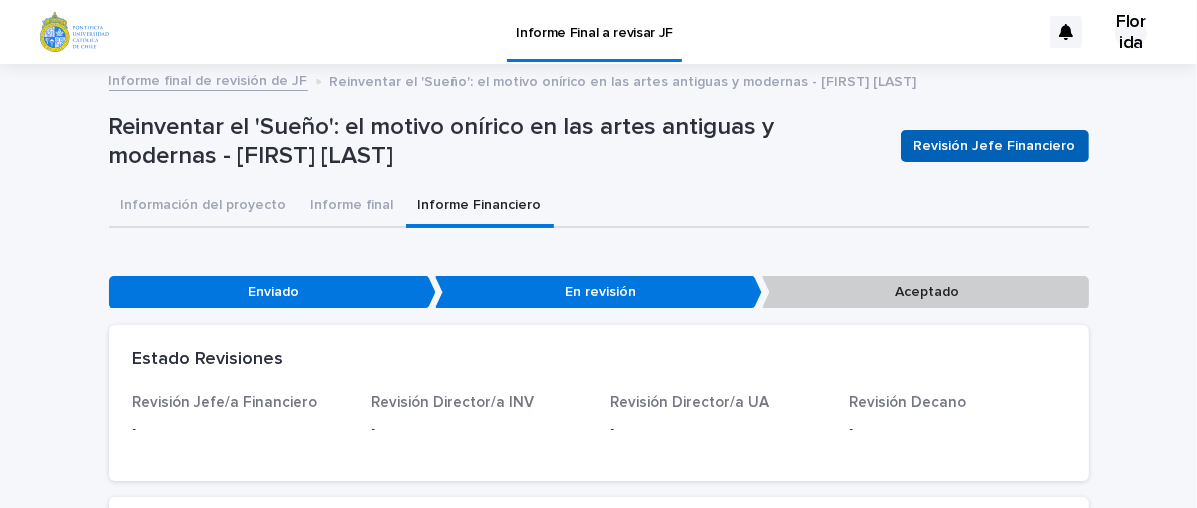 click on "Revisión Jefe Financiero" at bounding box center [995, 146] 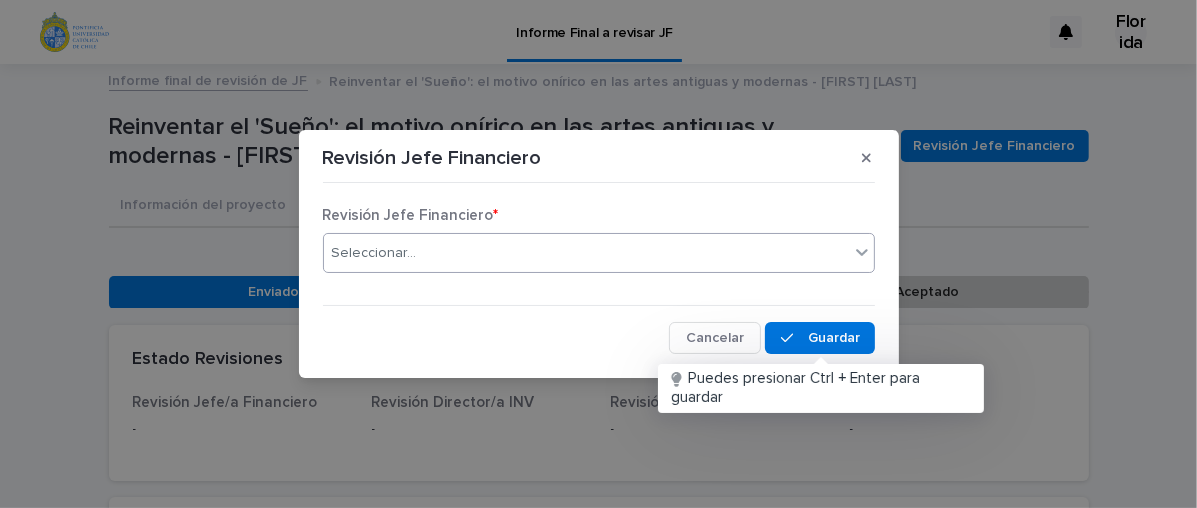 click on "Seleccionar..." at bounding box center (586, 253) 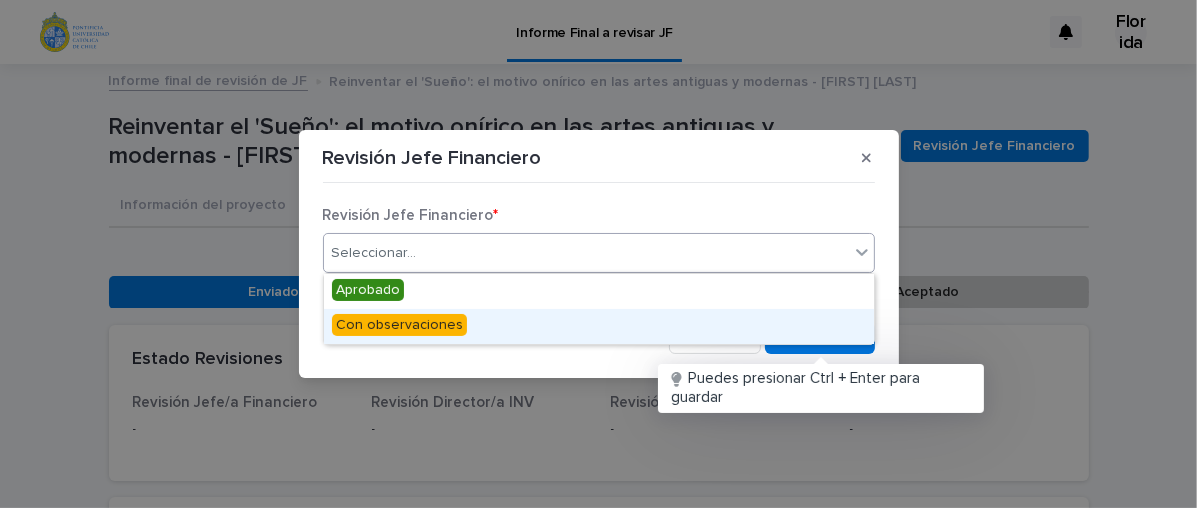 click on "Con observaciones" at bounding box center [399, 325] 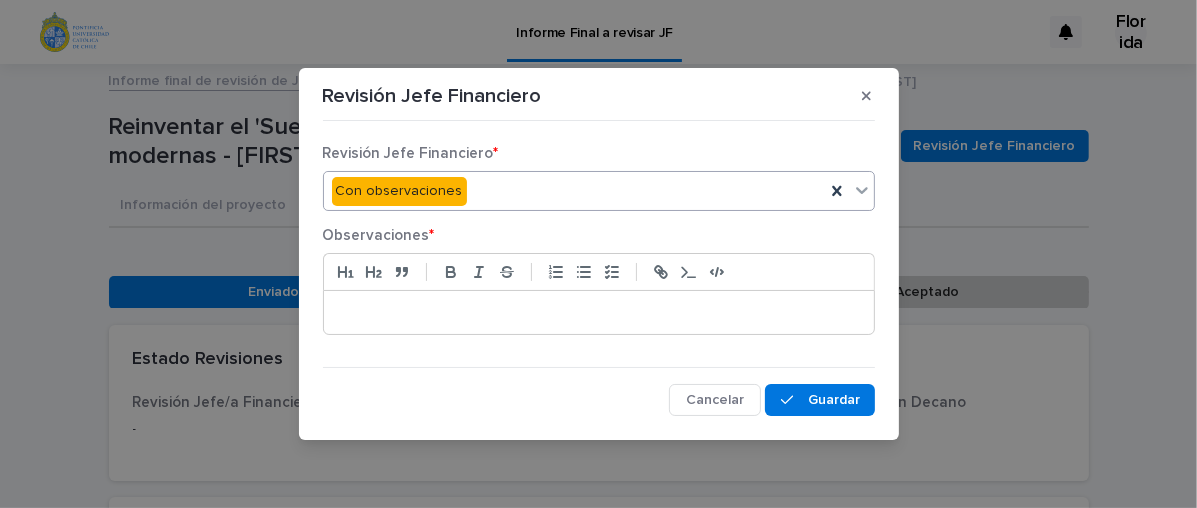 click 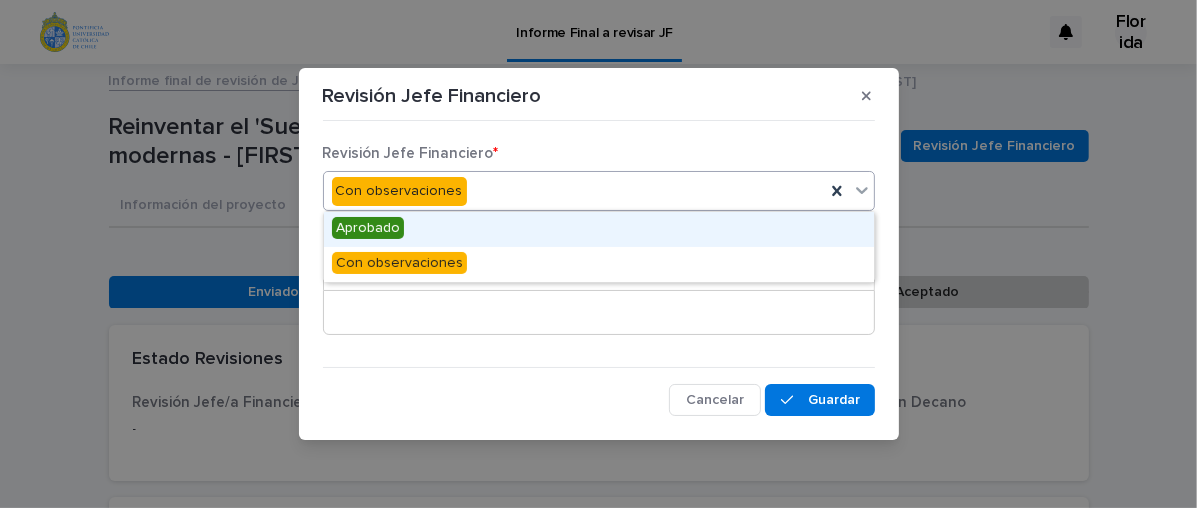 click on "Aprobado" at bounding box center [368, 228] 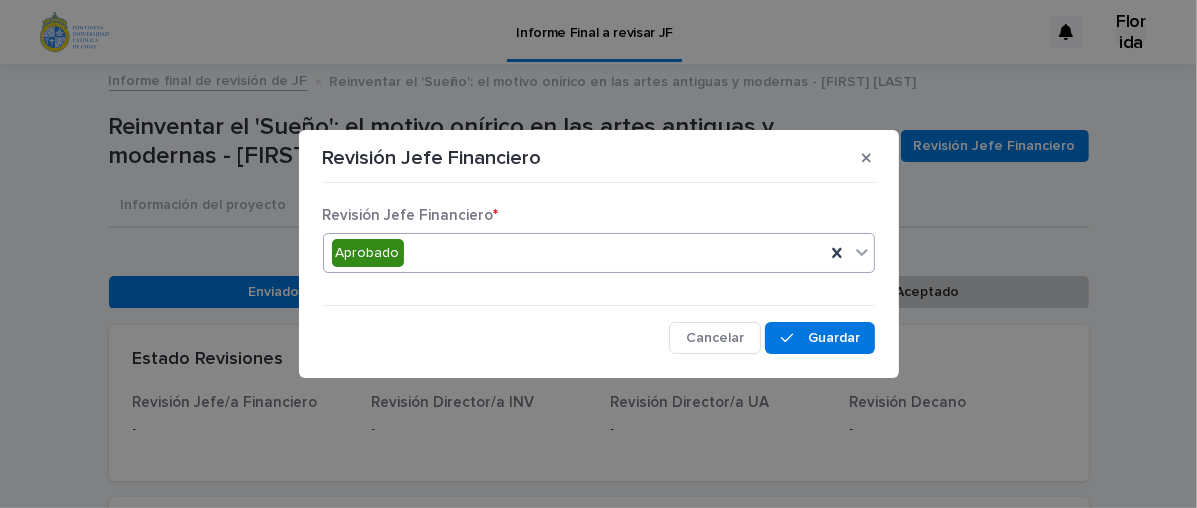 click on "Revisión Jefe Financiero  *   opción Con Observaciones, seleccionada.   Opción "Aprobado" seleccionada, 1 de 2. 2 resultados disponibles. Use las teclas Arriba y Abajo para seleccionar las opciones, presione Intro para seleccionar la opción seleccionada, presione Esc para salir del menú y presione Tab para seleccionar la opción y salir del menú. Aprobado Cancelar Ahorrar" at bounding box center [599, 272] 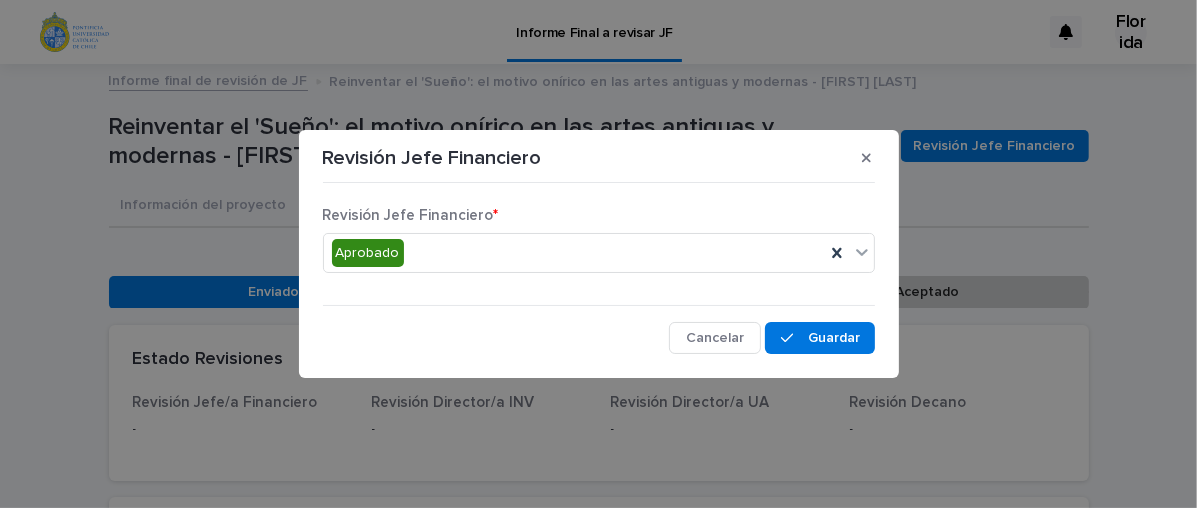 click on "Revisión Jefe Financiero  * Aprobado Cancelar Ahorrar" at bounding box center (599, 272) 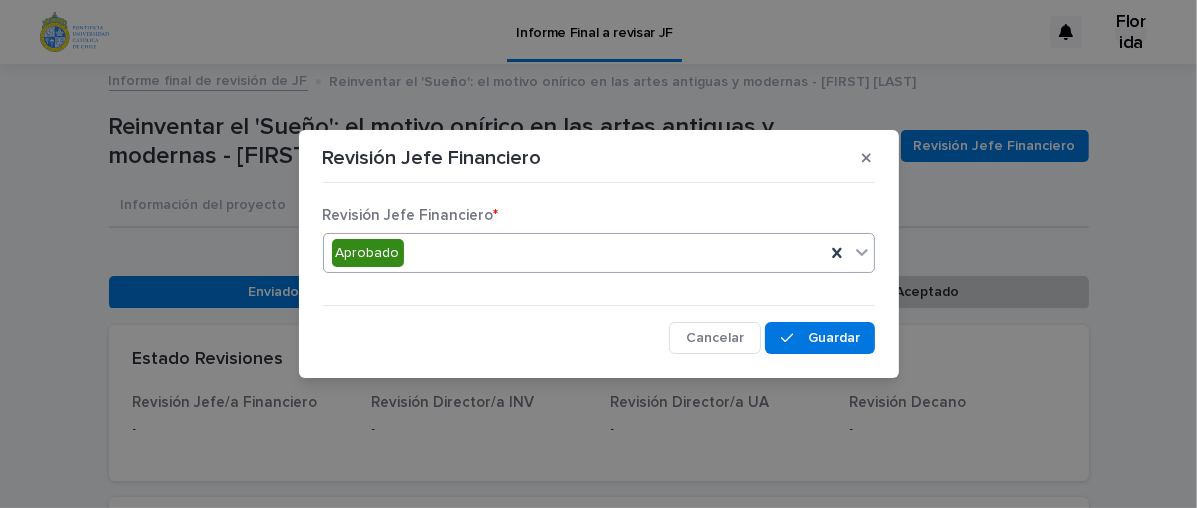 click 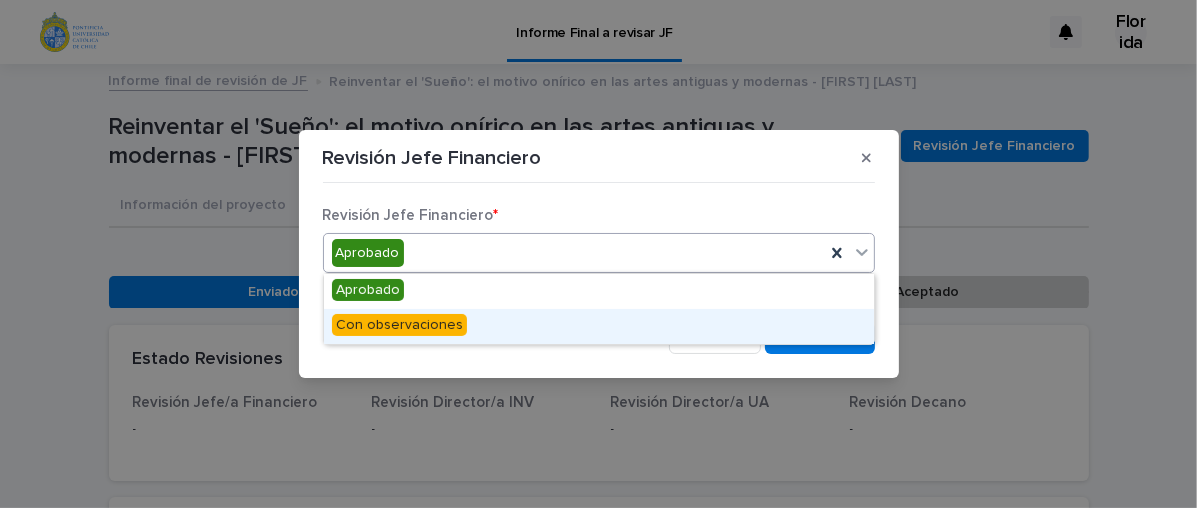 click on "Con observaciones" at bounding box center (399, 325) 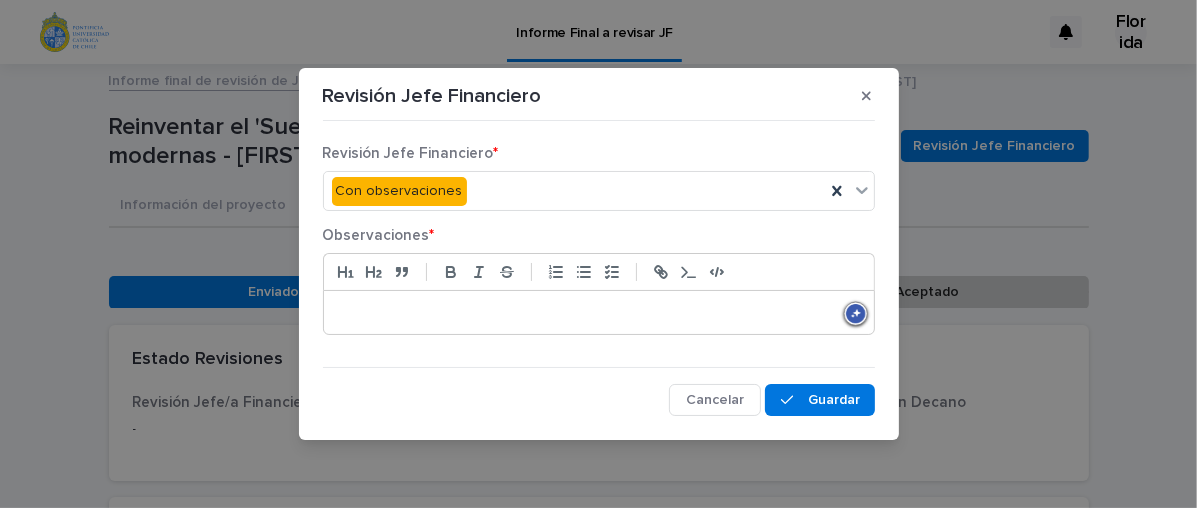 click at bounding box center (599, 312) 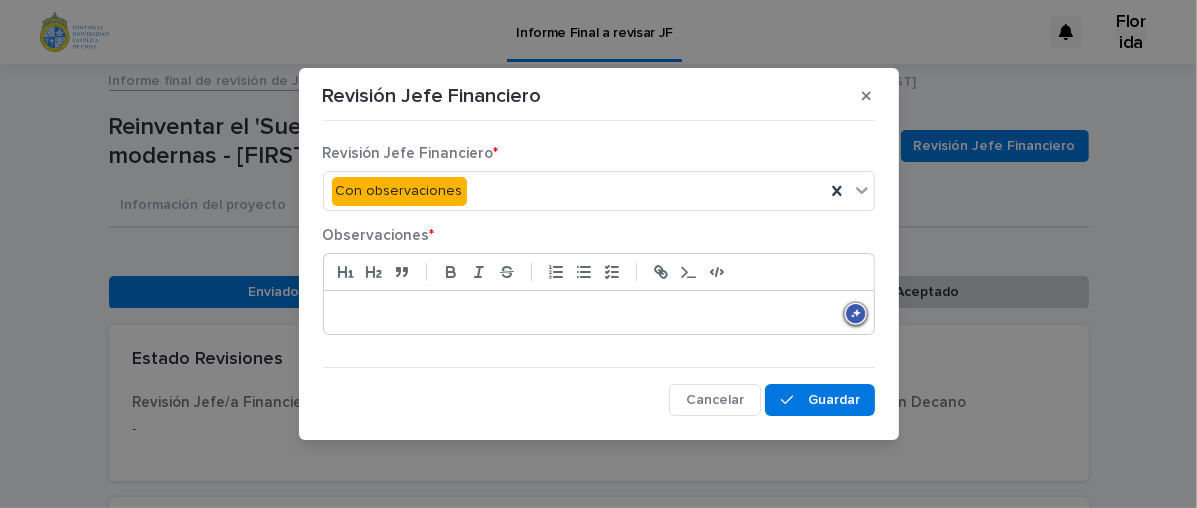 type 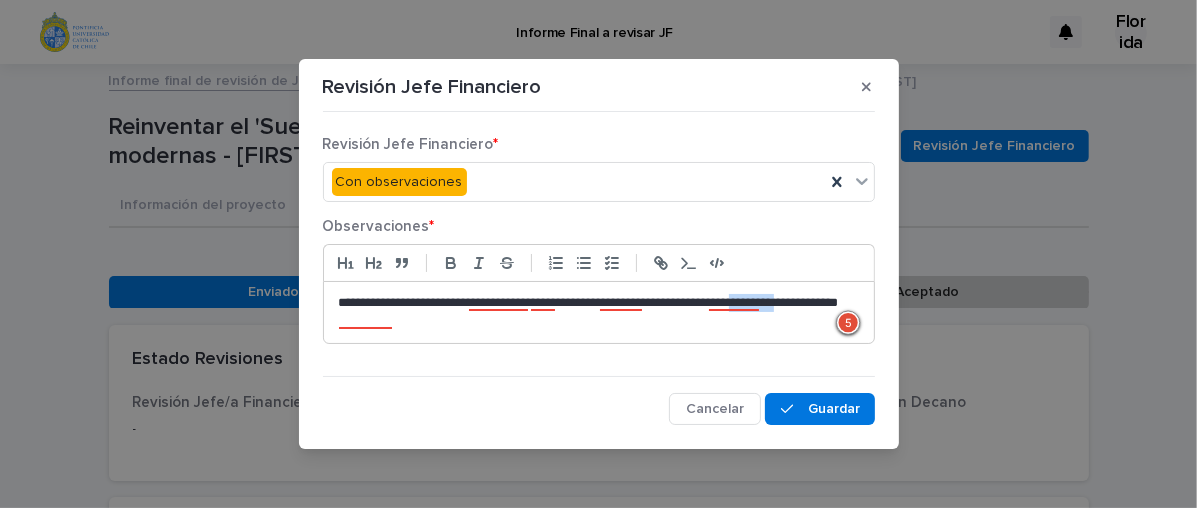 drag, startPoint x: 830, startPoint y: 302, endPoint x: 777, endPoint y: 307, distance: 53.235325 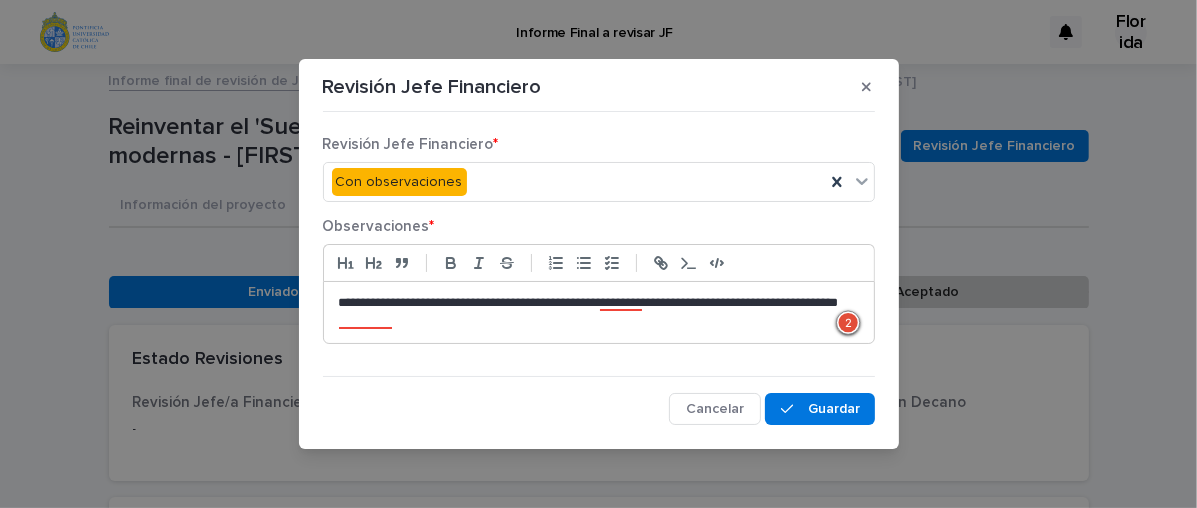 click on "**********" at bounding box center [599, 312] 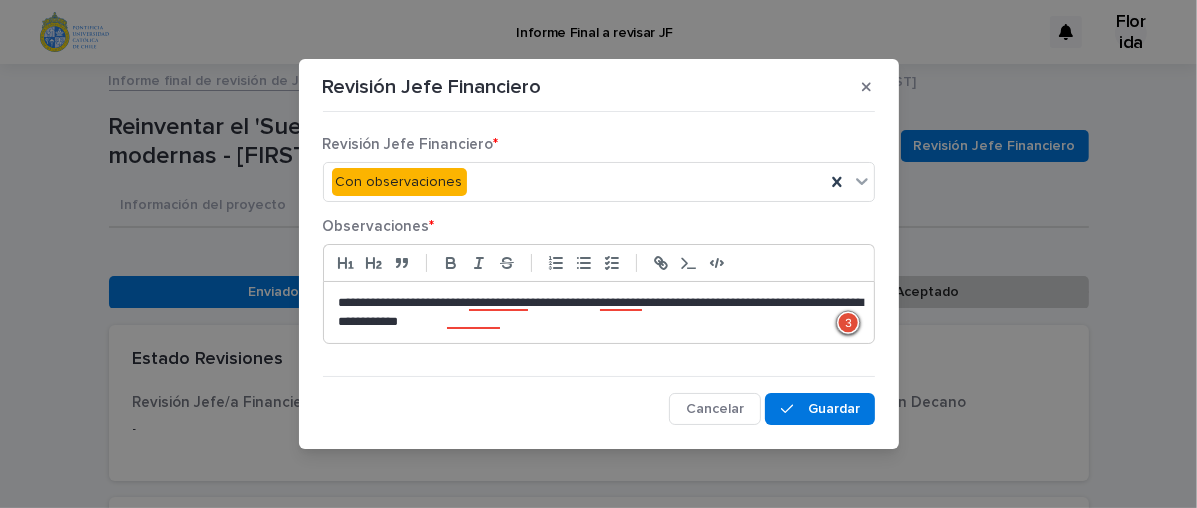 click on "**********" at bounding box center [599, 312] 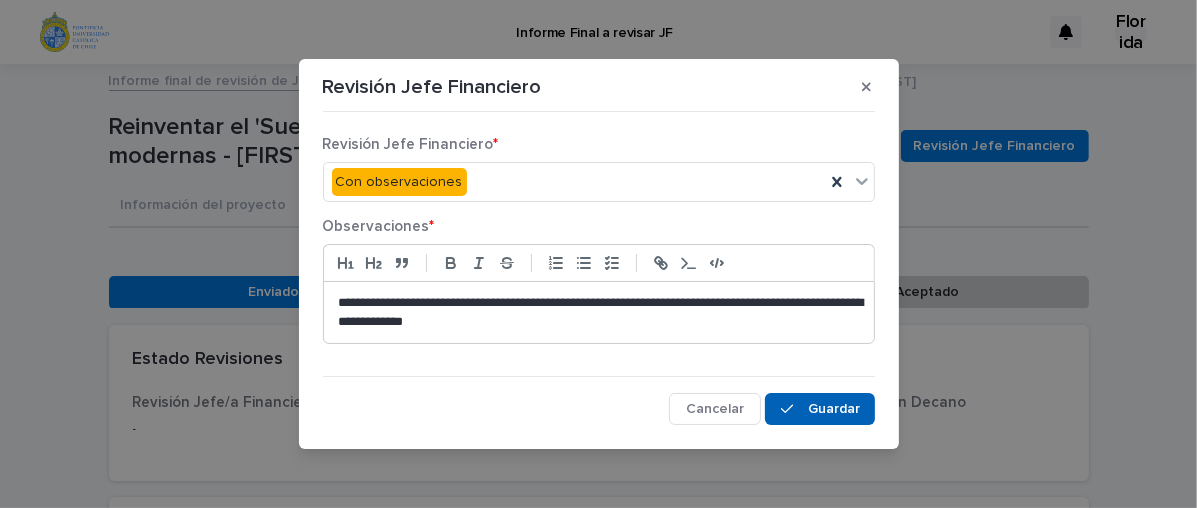 click on "Ahorrar" at bounding box center [834, 409] 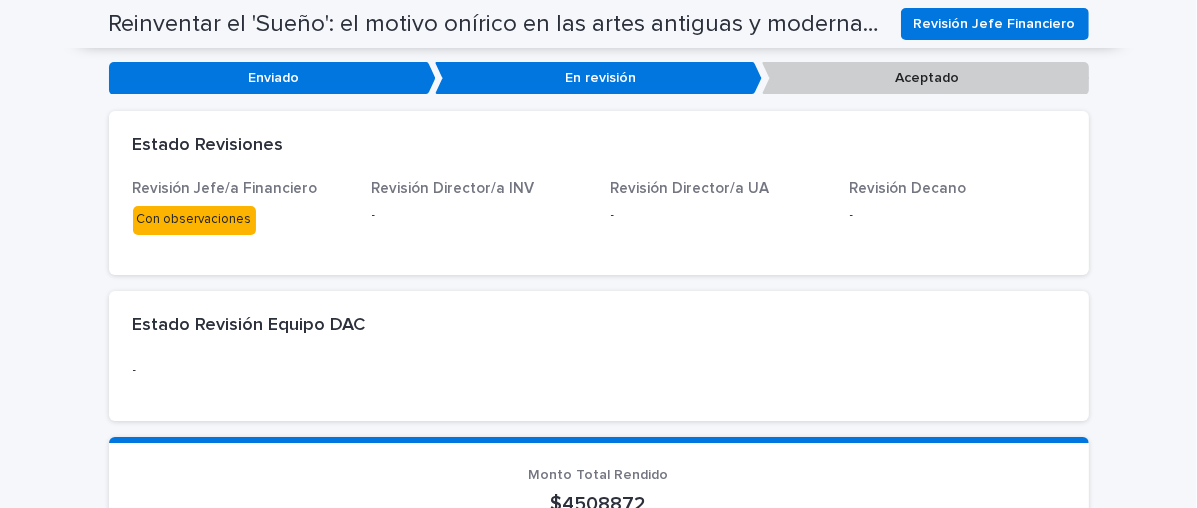 scroll, scrollTop: 0, scrollLeft: 0, axis: both 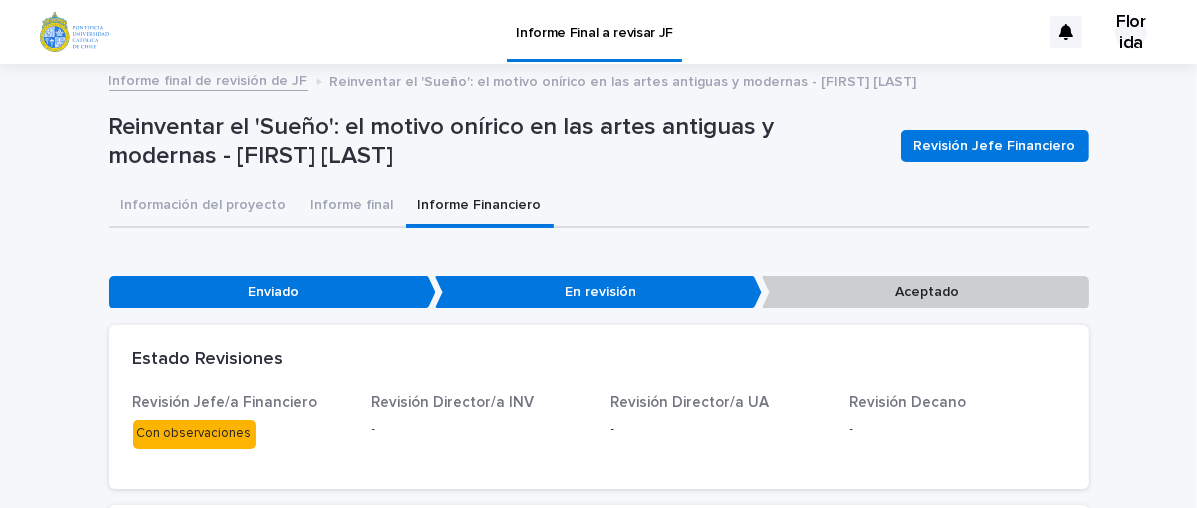 click on "Información del proyecto Informe final Informe Financiero" at bounding box center [599, 207] 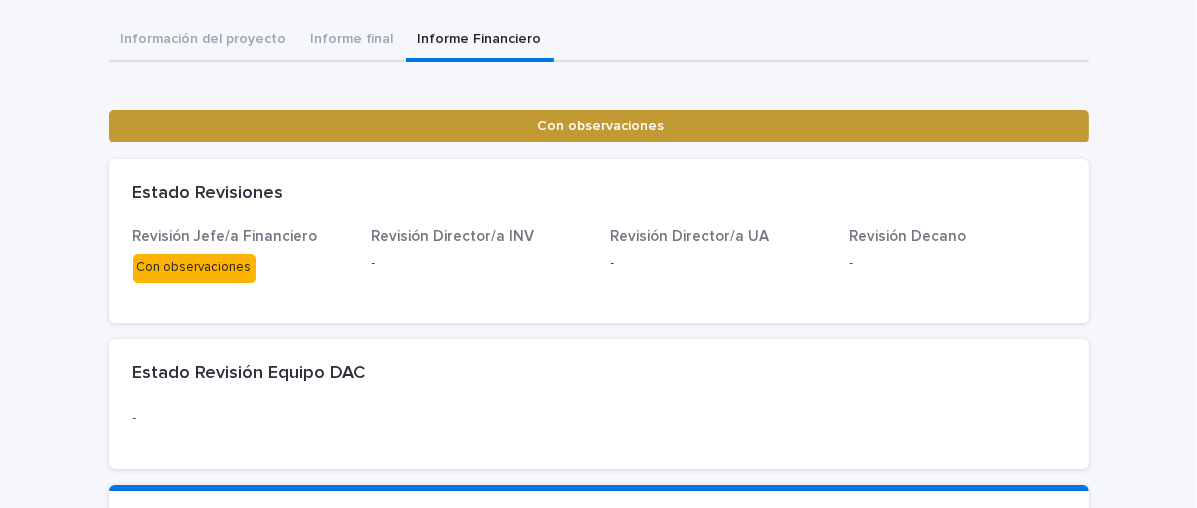 scroll, scrollTop: 0, scrollLeft: 0, axis: both 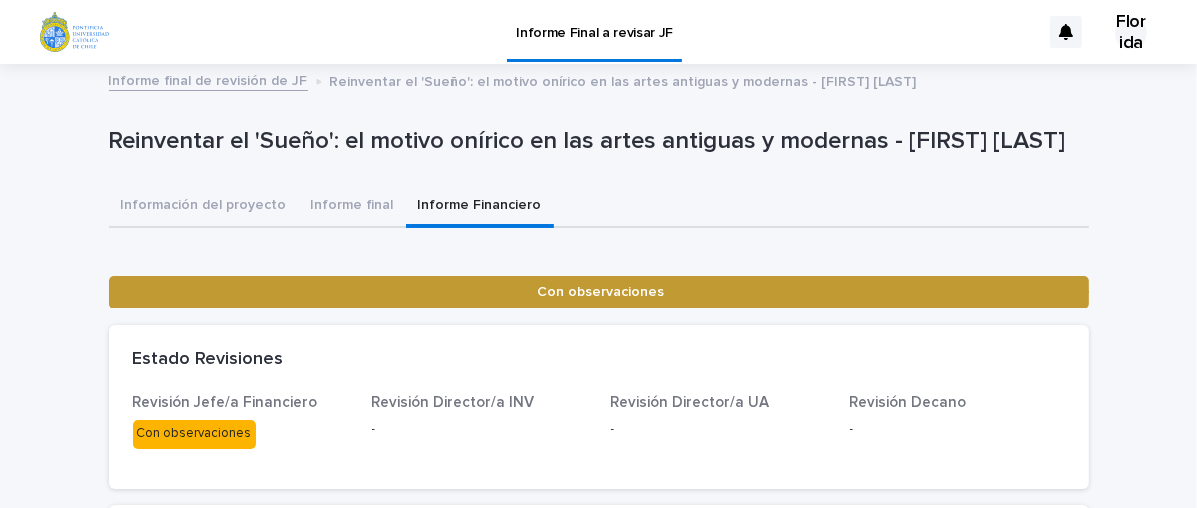click on "Reinventar el 'Sueño': el motivo onírico en las artes antiguas y modernas - [FIRST] [LAST]" at bounding box center [595, 141] 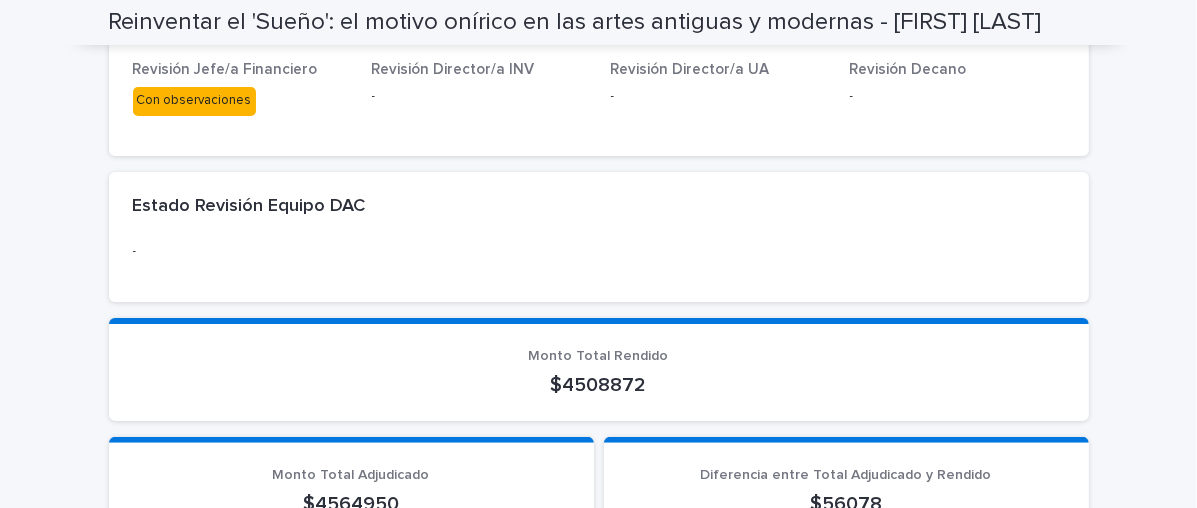 scroll, scrollTop: 0, scrollLeft: 0, axis: both 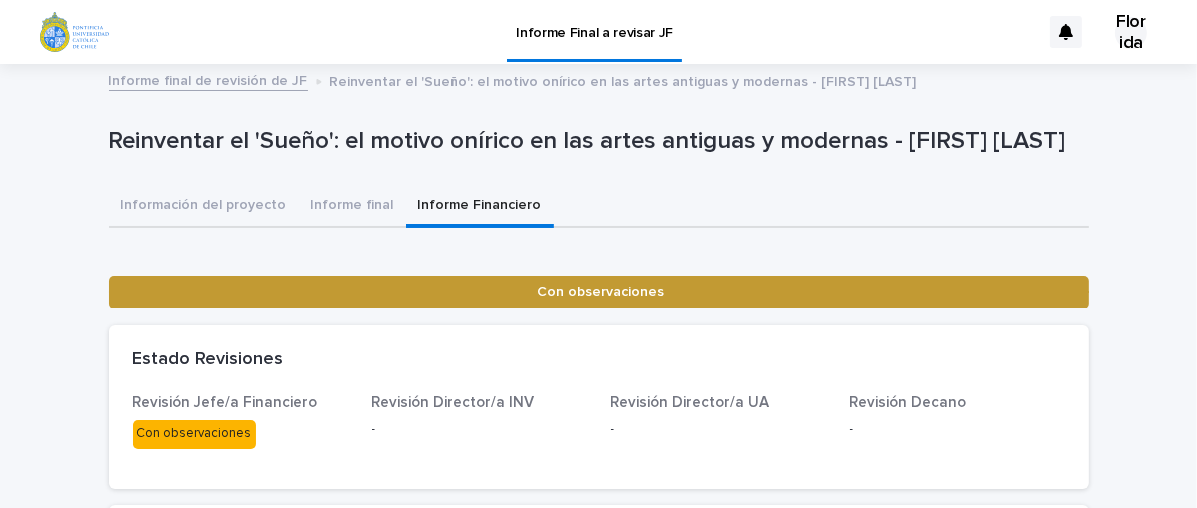 click on "Información del proyecto Informe final Informe Financiero" at bounding box center [599, 207] 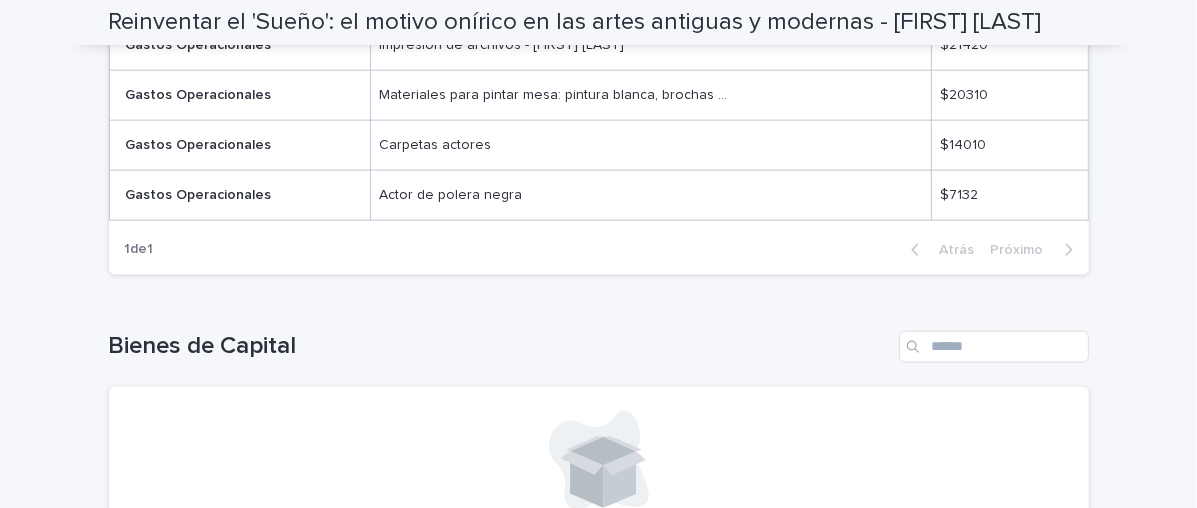 scroll, scrollTop: 1881, scrollLeft: 0, axis: vertical 